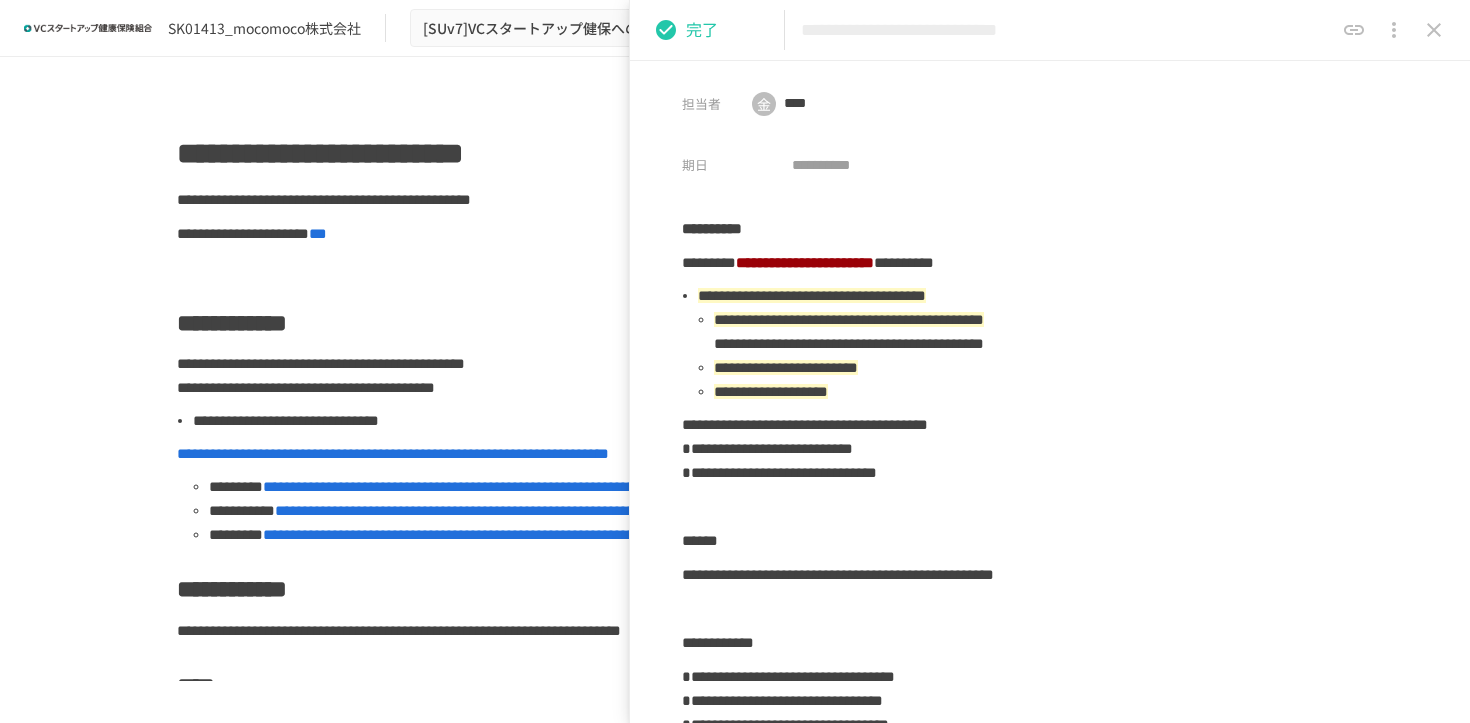 scroll, scrollTop: 0, scrollLeft: 0, axis: both 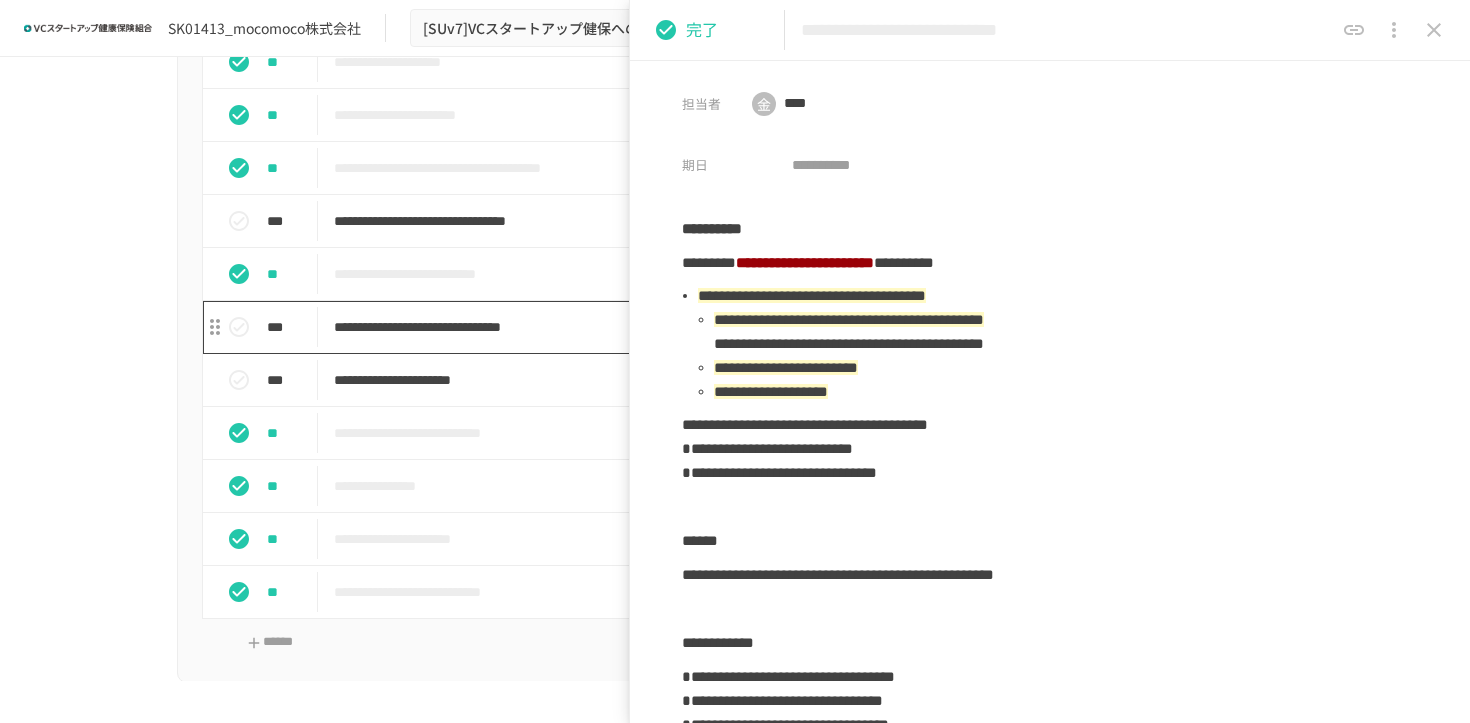 click on "**********" at bounding box center (693, 327) 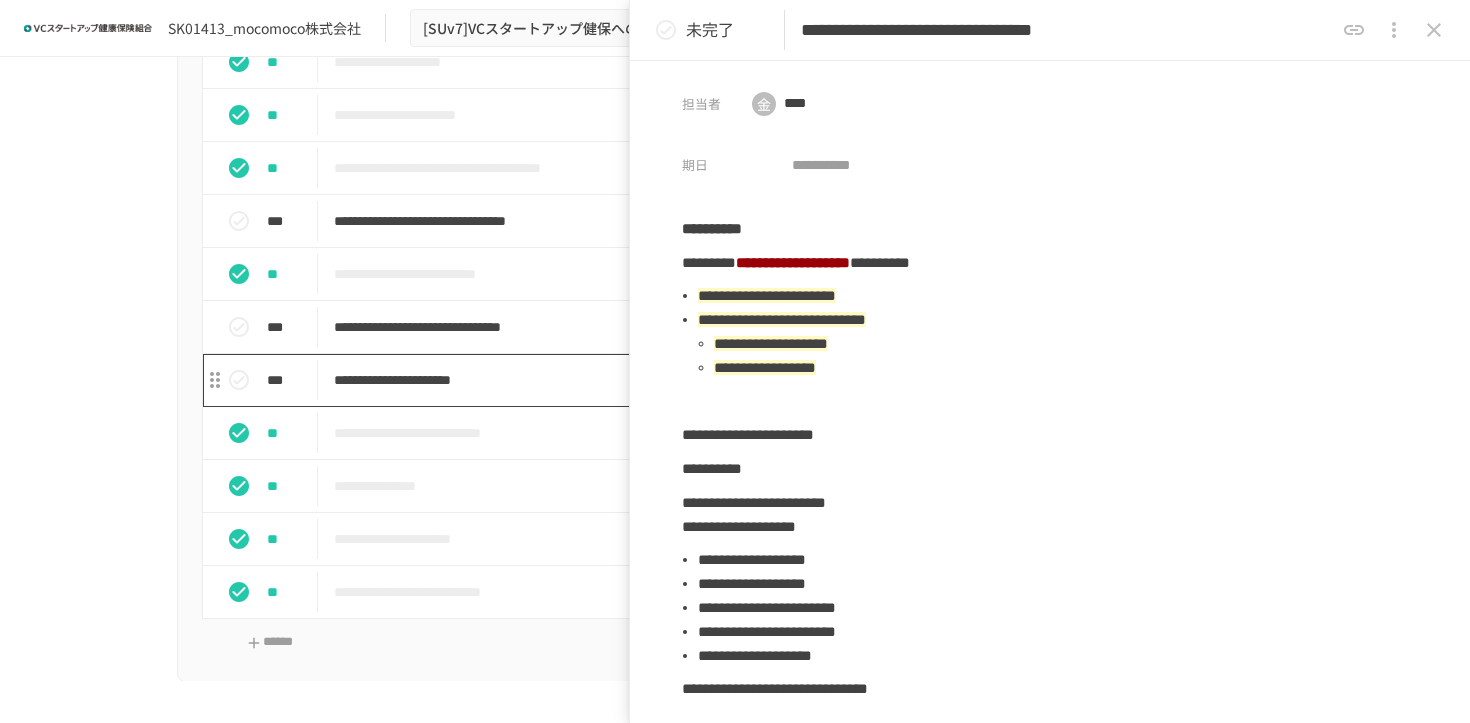click on "**********" at bounding box center [693, 380] 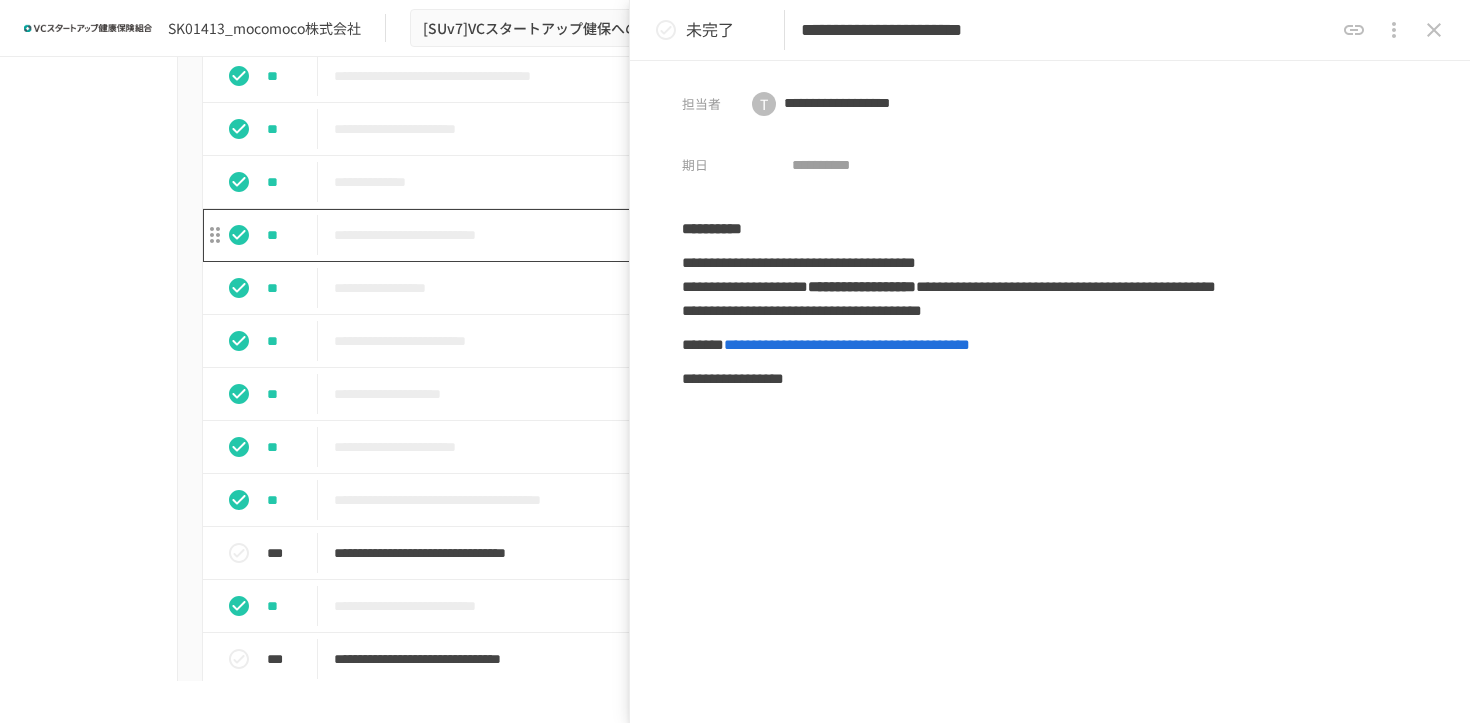 scroll, scrollTop: 397, scrollLeft: 0, axis: vertical 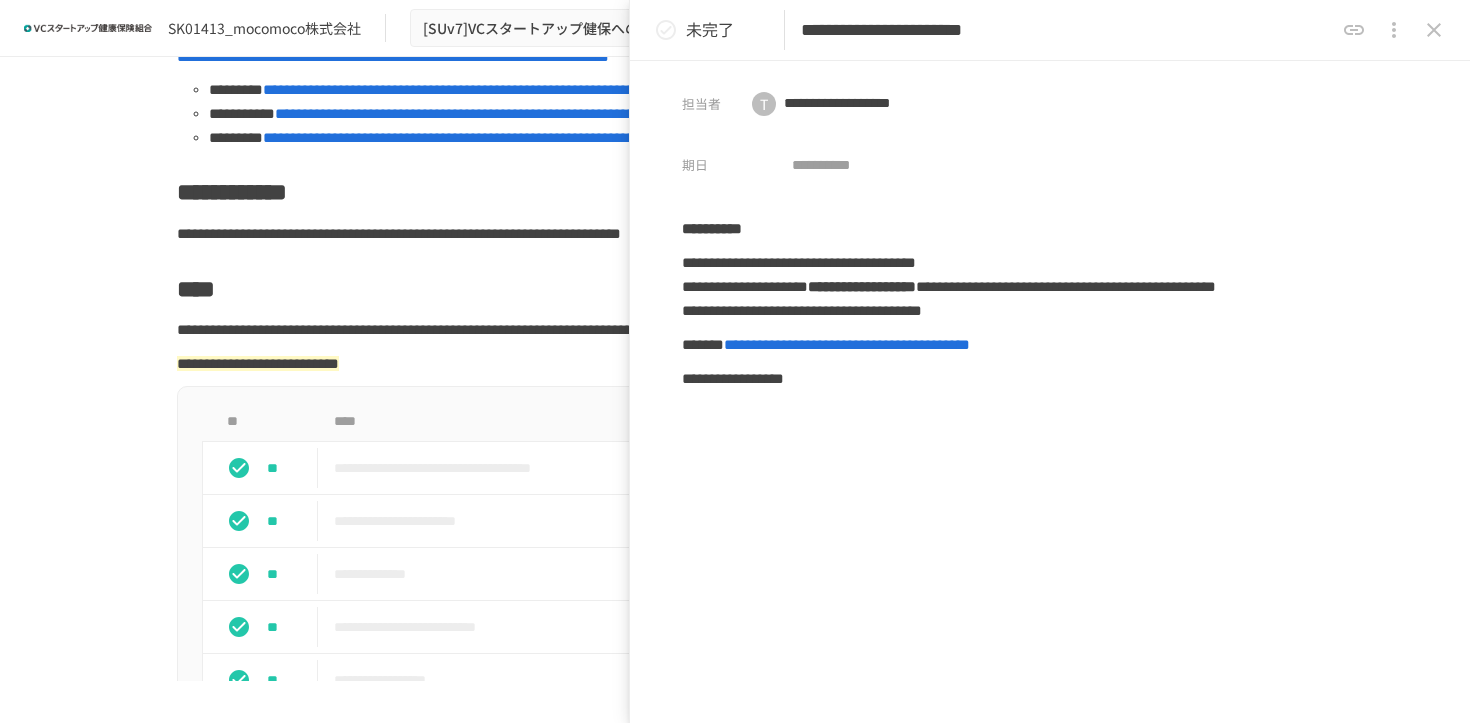click 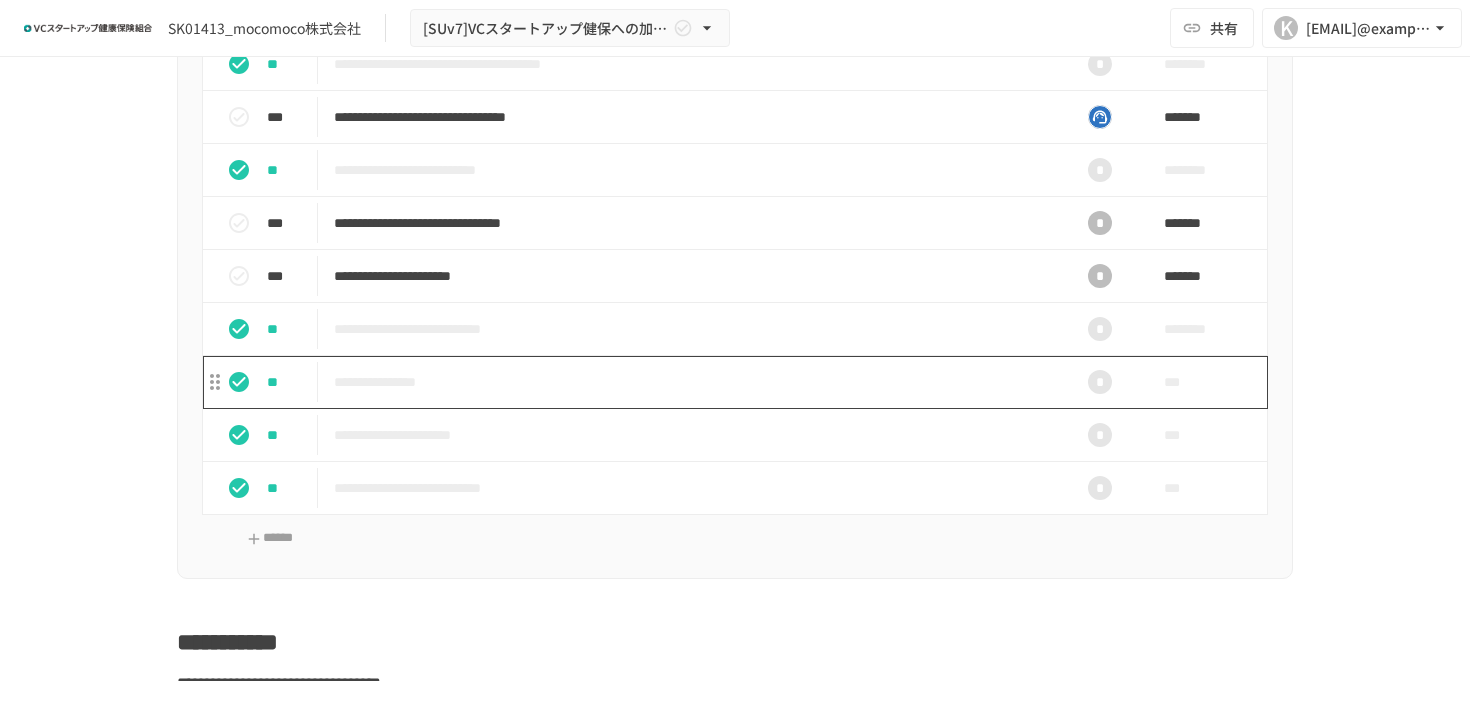scroll, scrollTop: 1254, scrollLeft: 0, axis: vertical 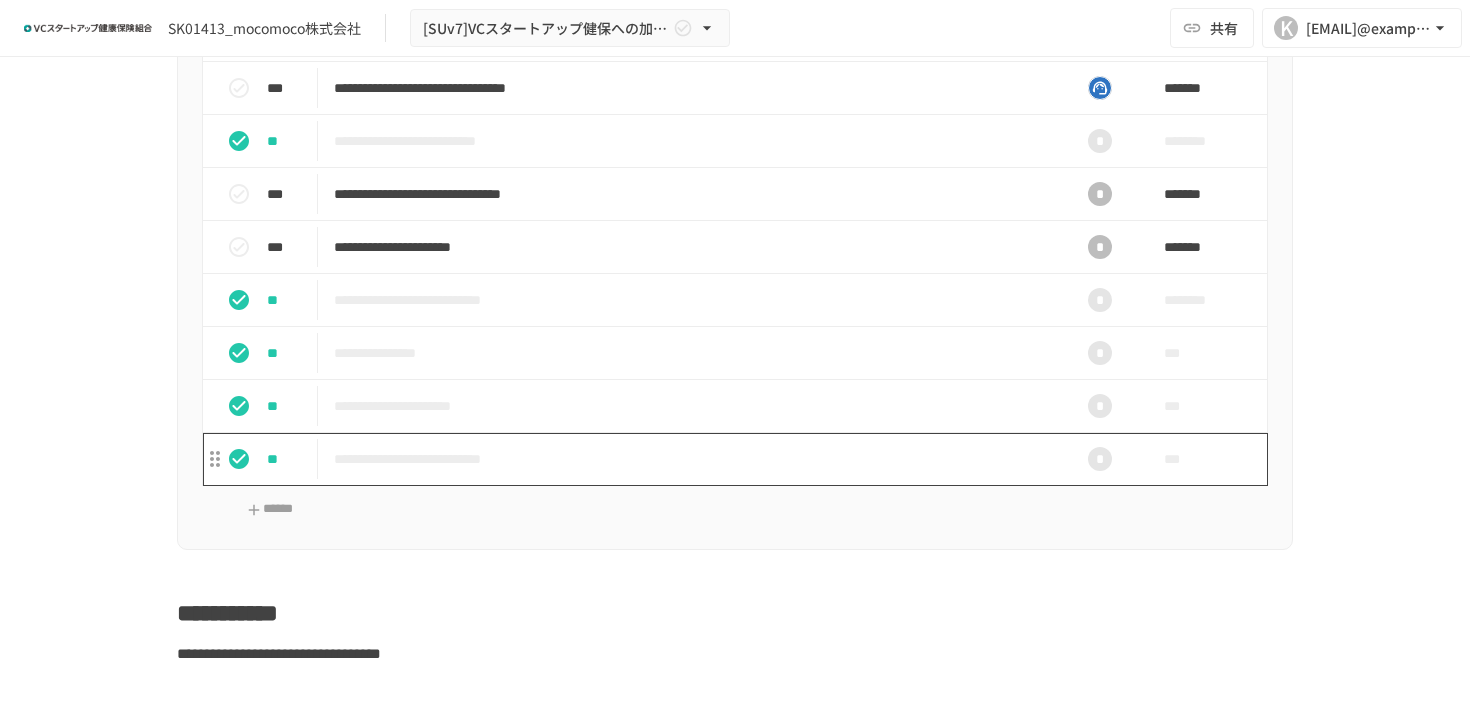 click on "**********" at bounding box center [693, 459] 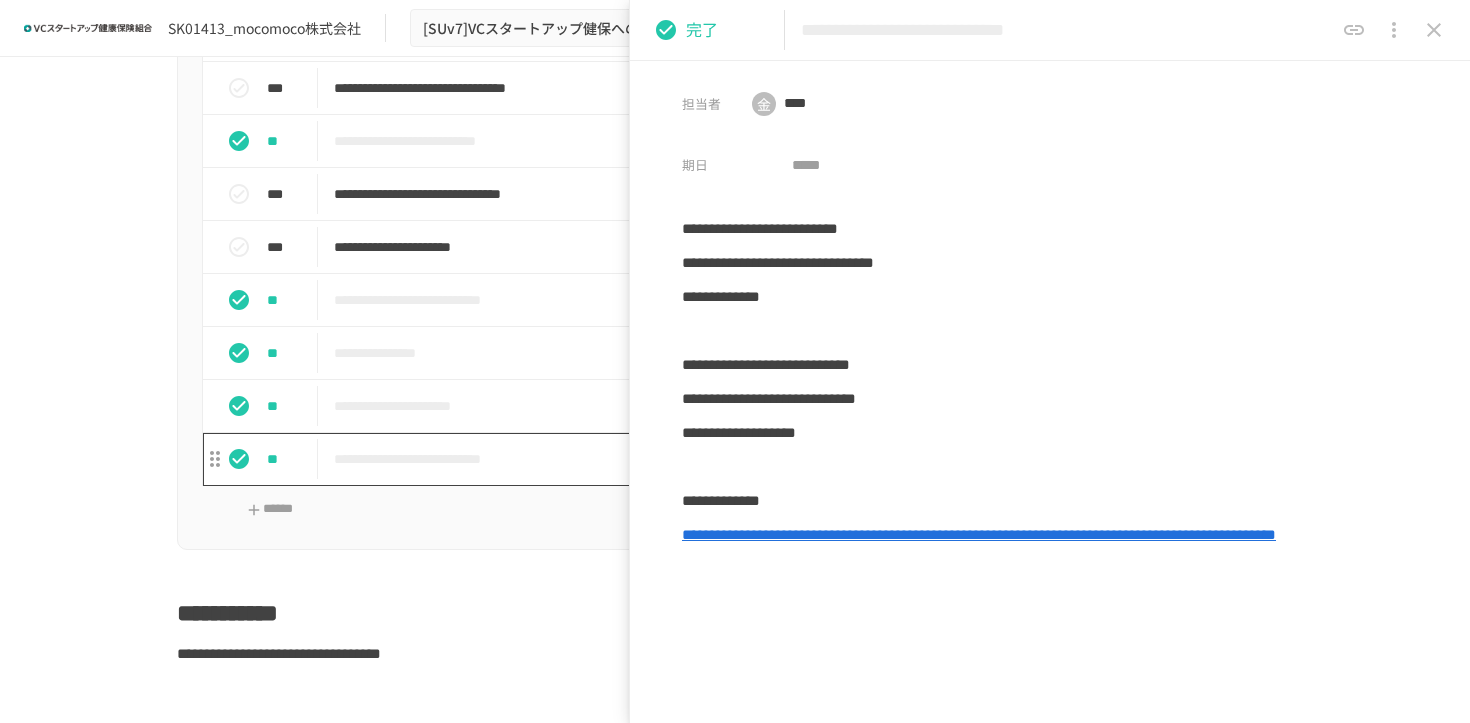 scroll, scrollTop: 157, scrollLeft: 0, axis: vertical 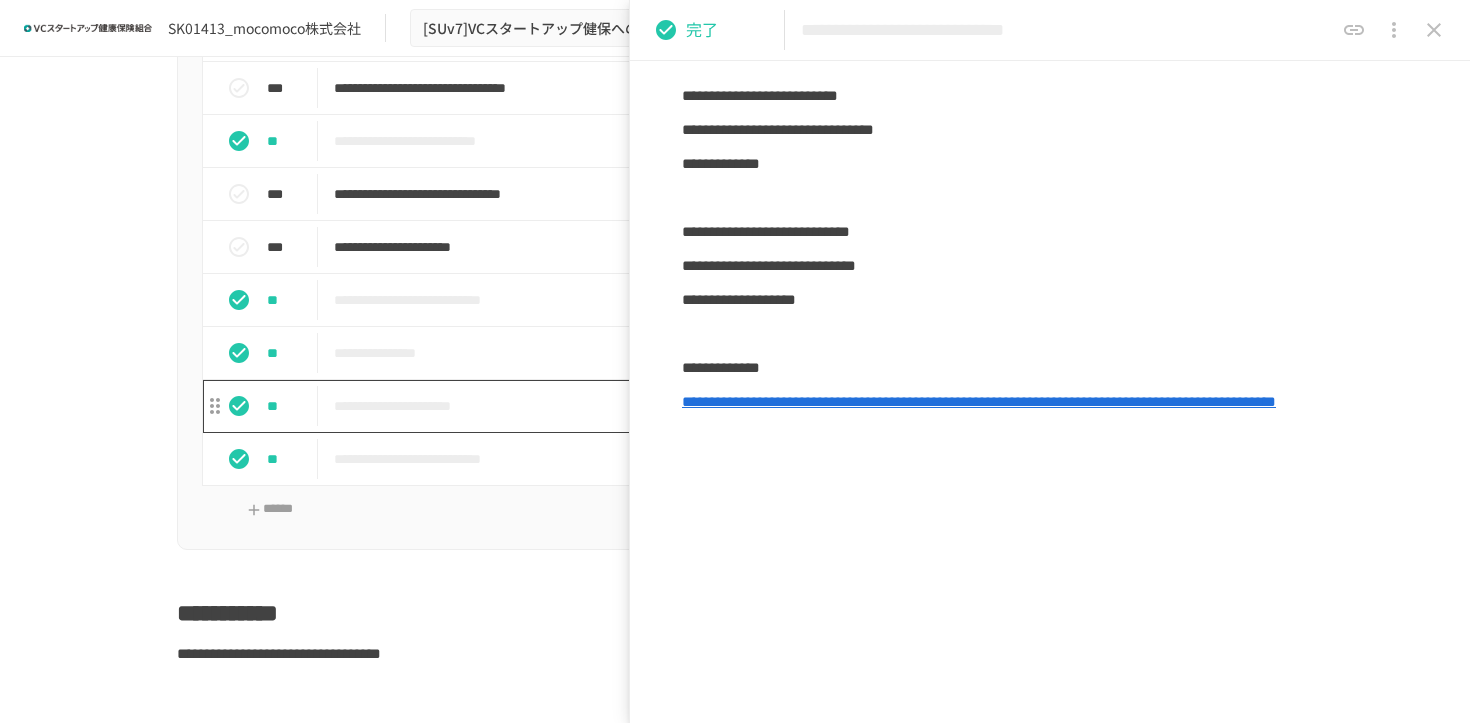 click on "**********" at bounding box center [693, 406] 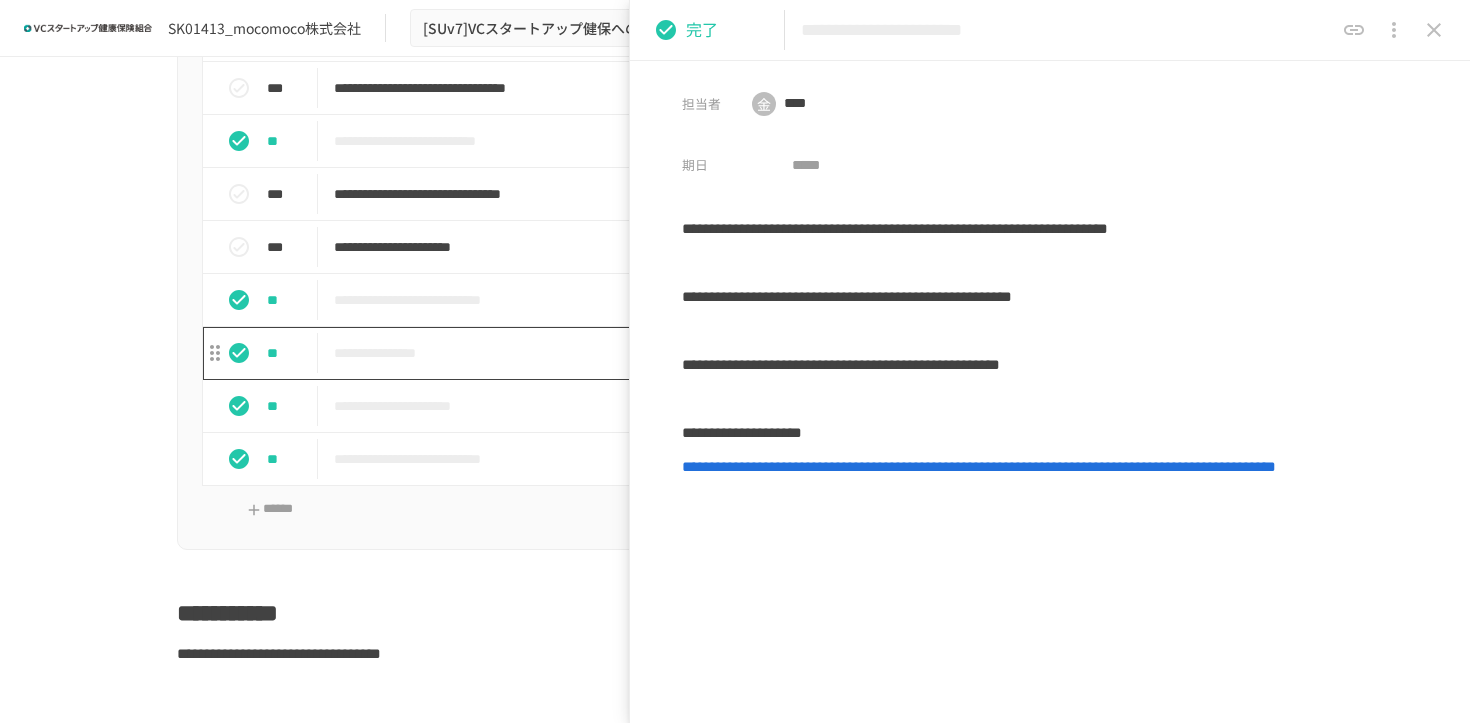 click on "**********" at bounding box center [693, 353] 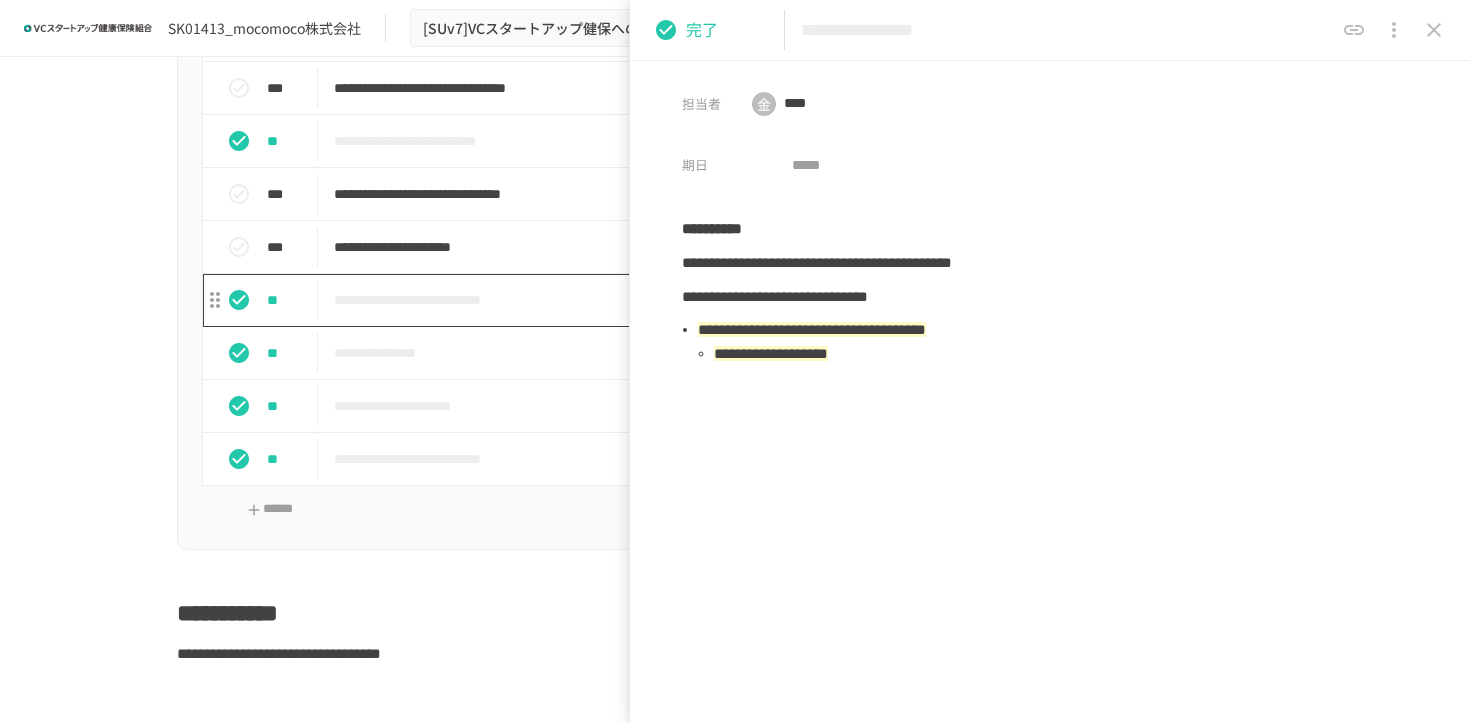 click on "**********" at bounding box center (693, 300) 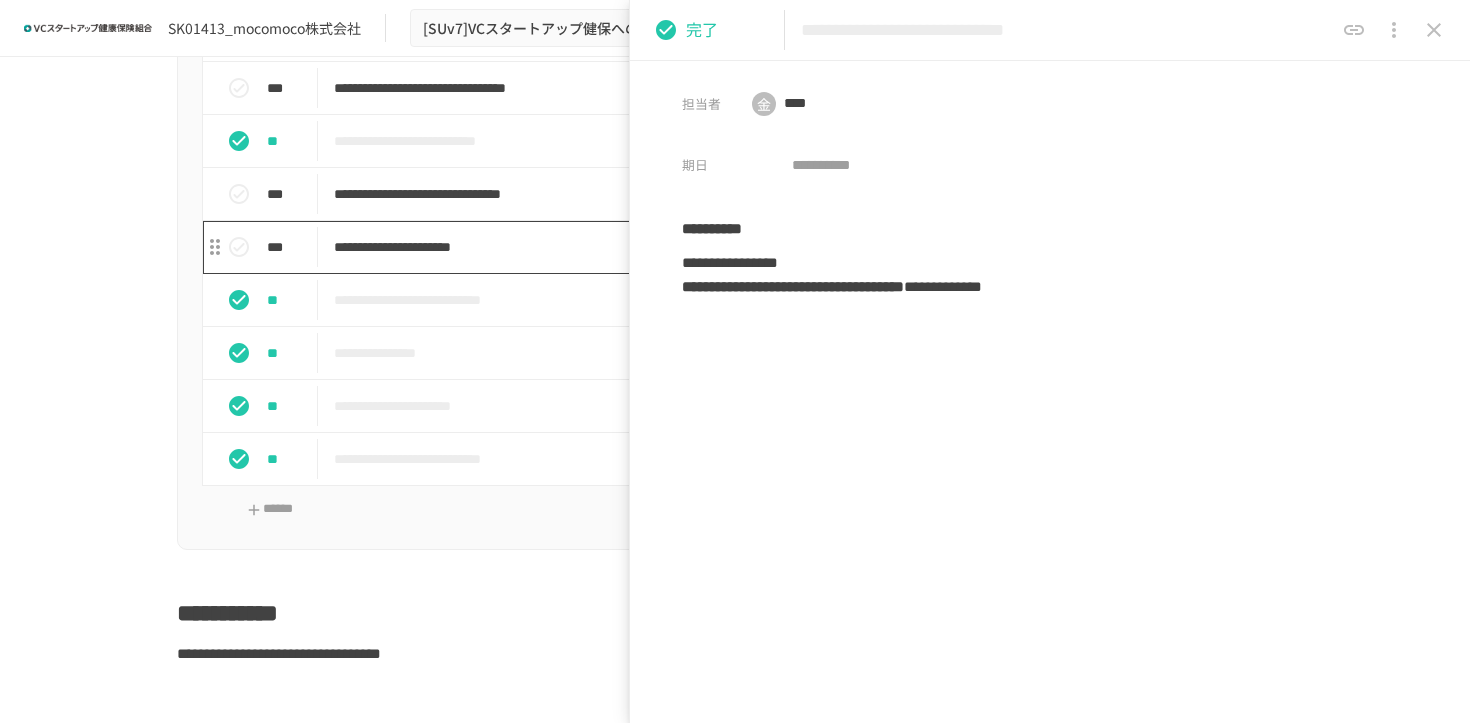 click on "**********" at bounding box center (693, 247) 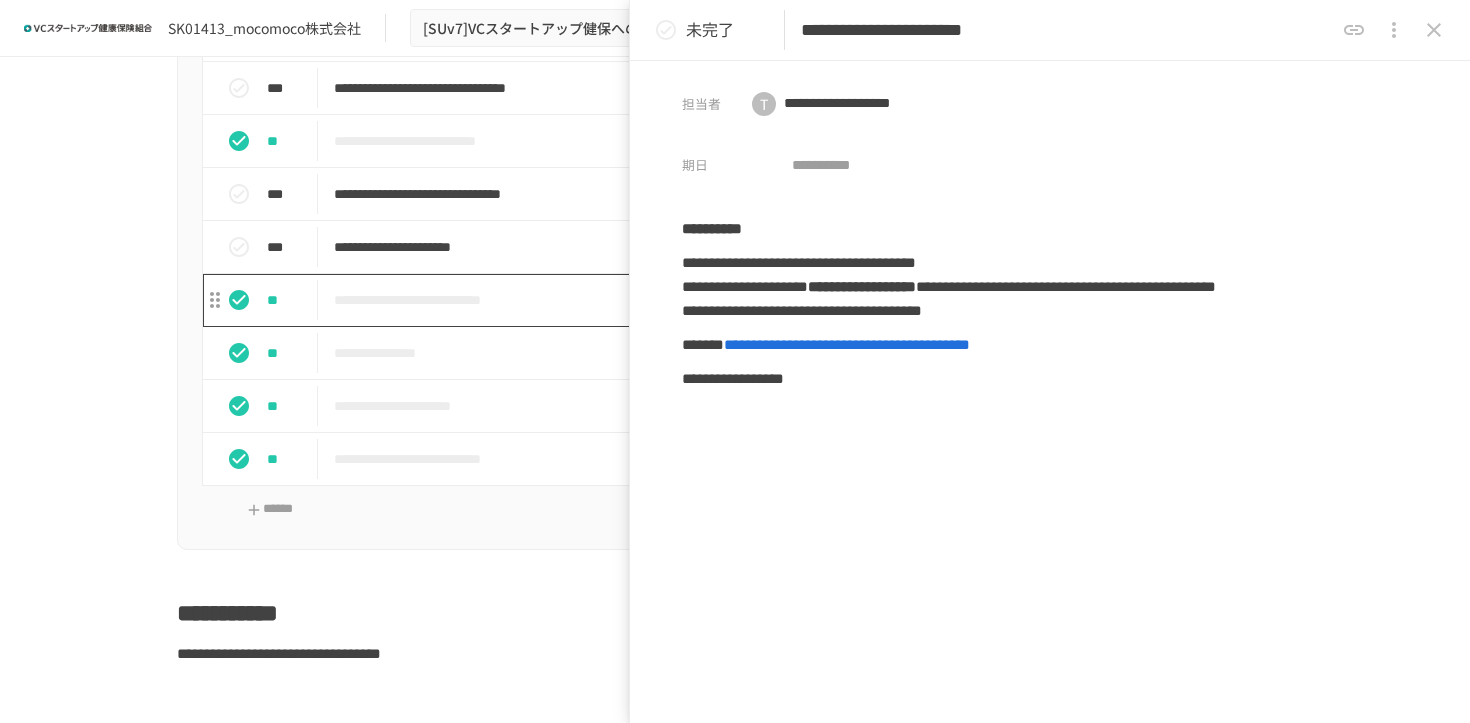 click on "**********" at bounding box center (693, 300) 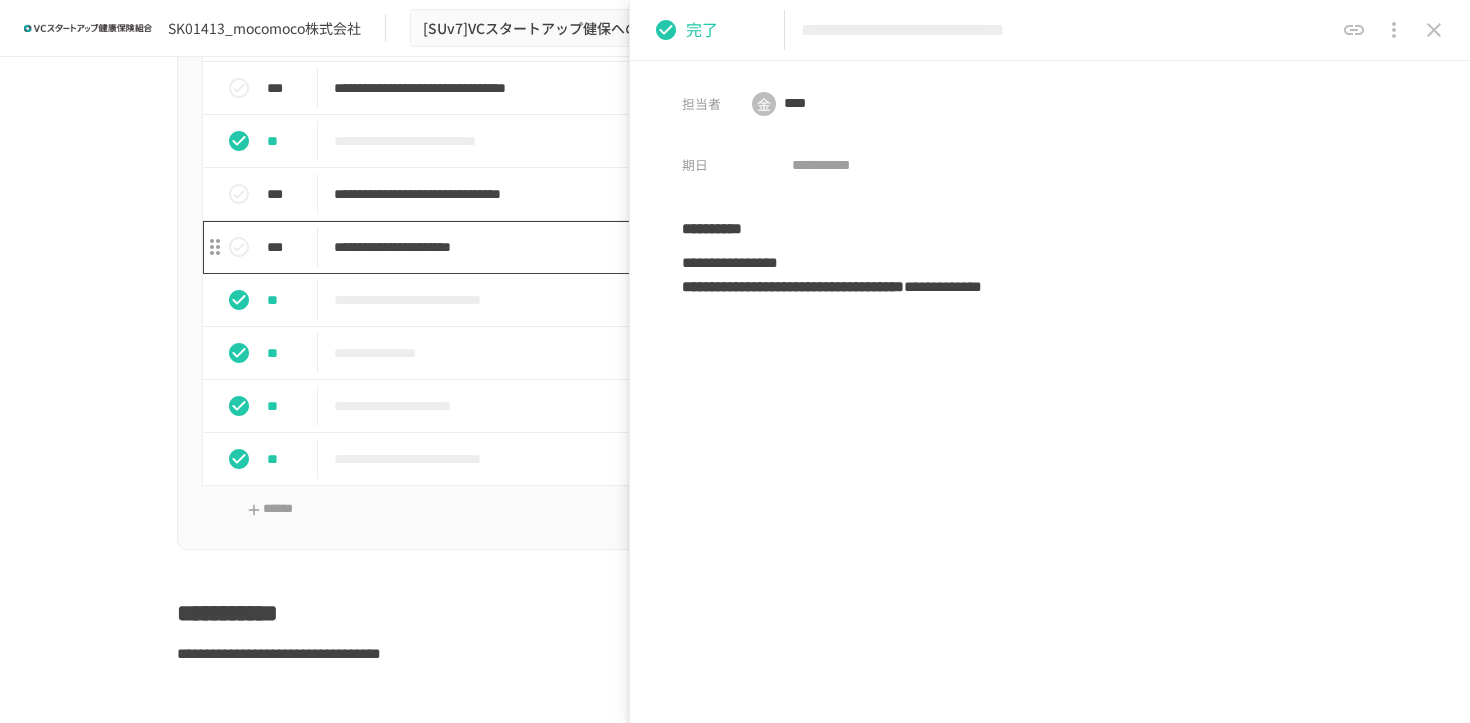 click on "**********" at bounding box center [693, 247] 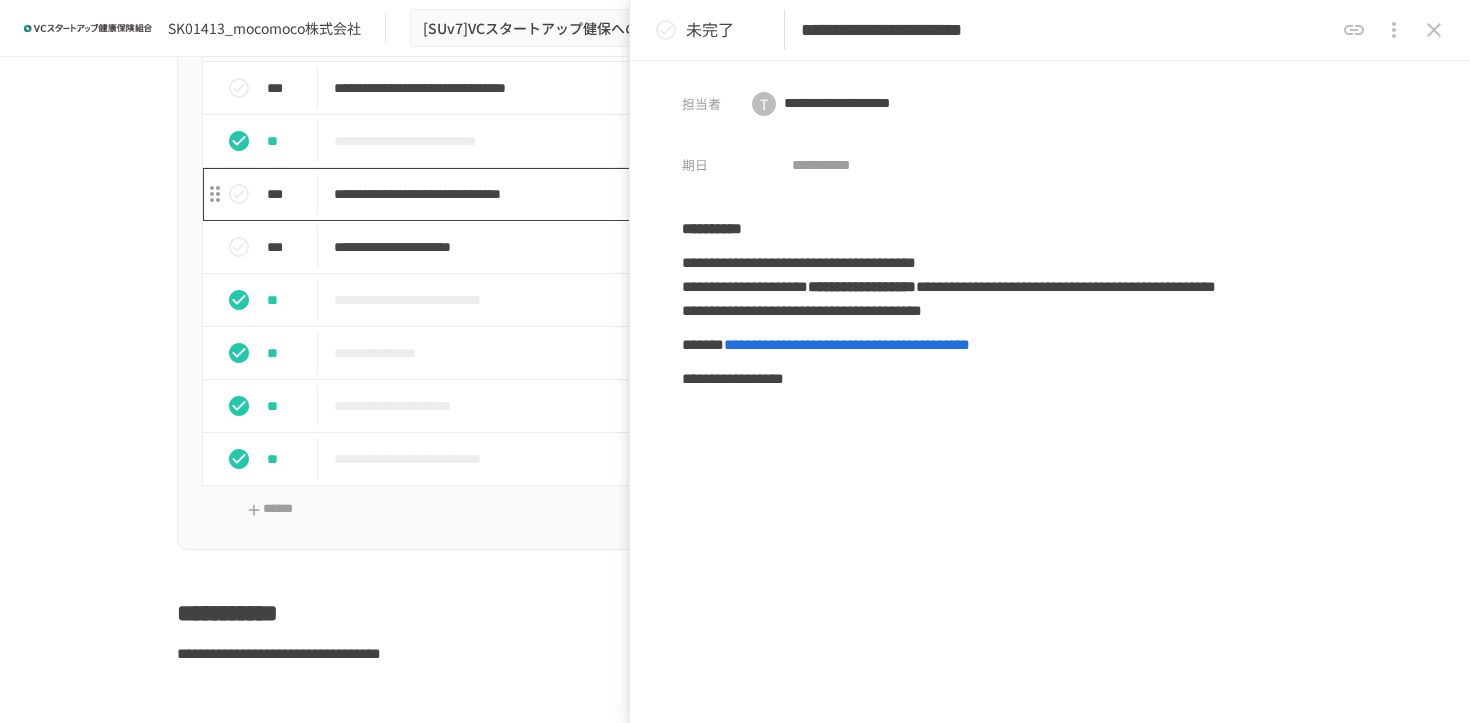 click on "**********" at bounding box center (693, 194) 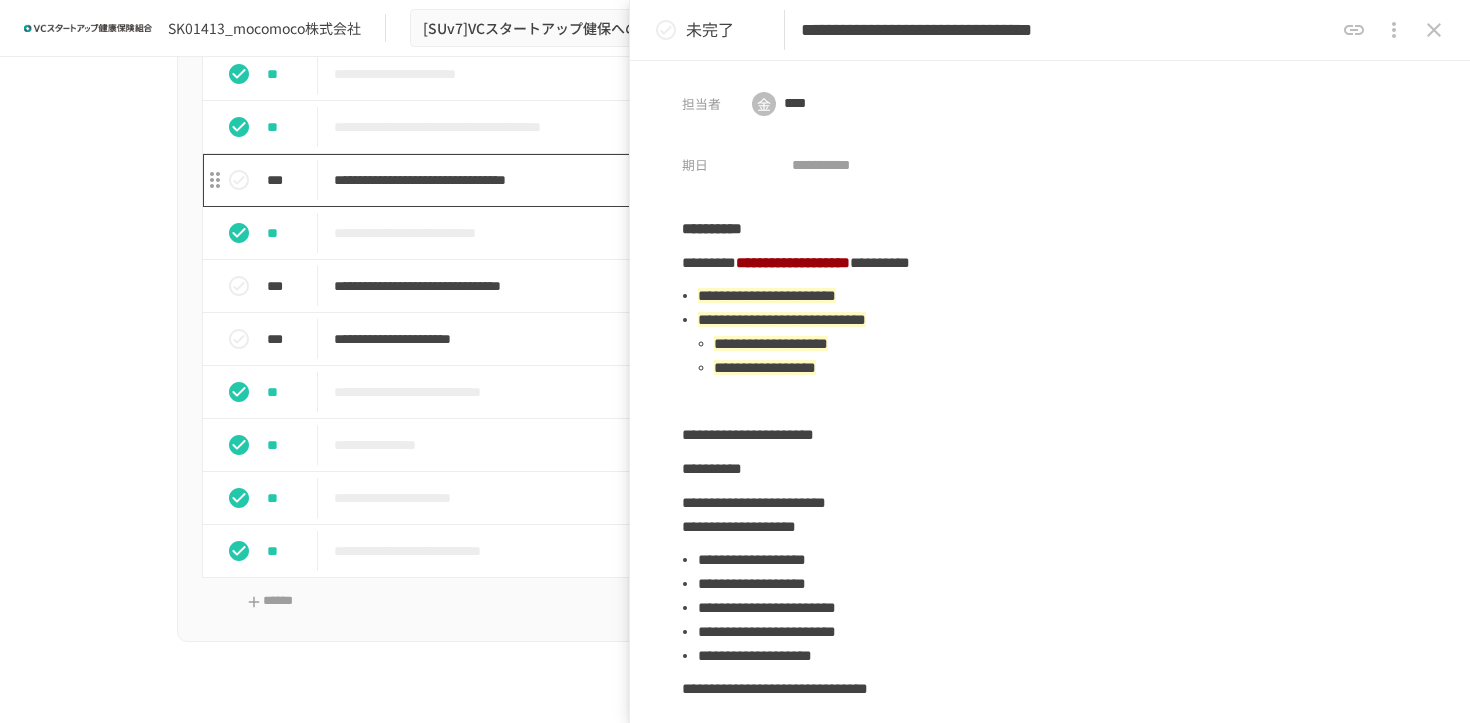 scroll, scrollTop: 981, scrollLeft: 0, axis: vertical 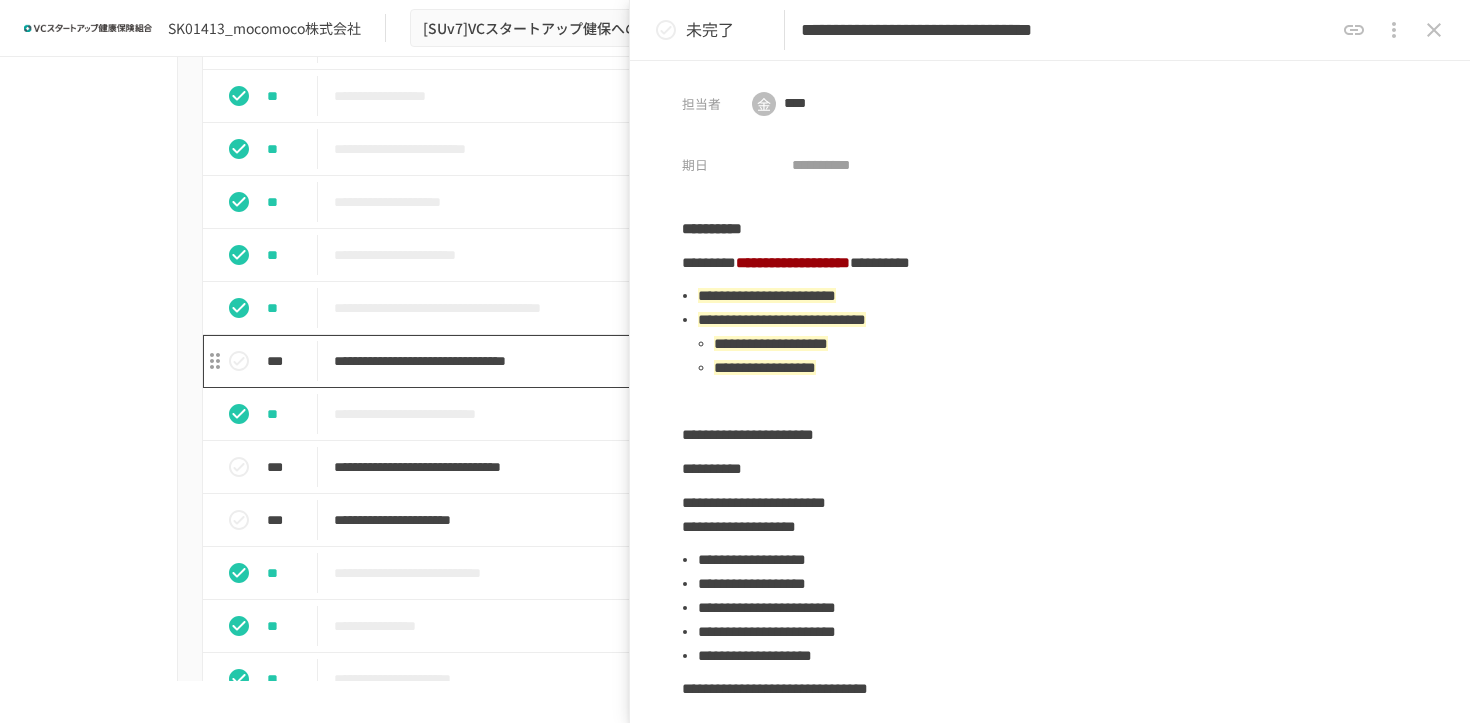 click on "**********" at bounding box center (693, 361) 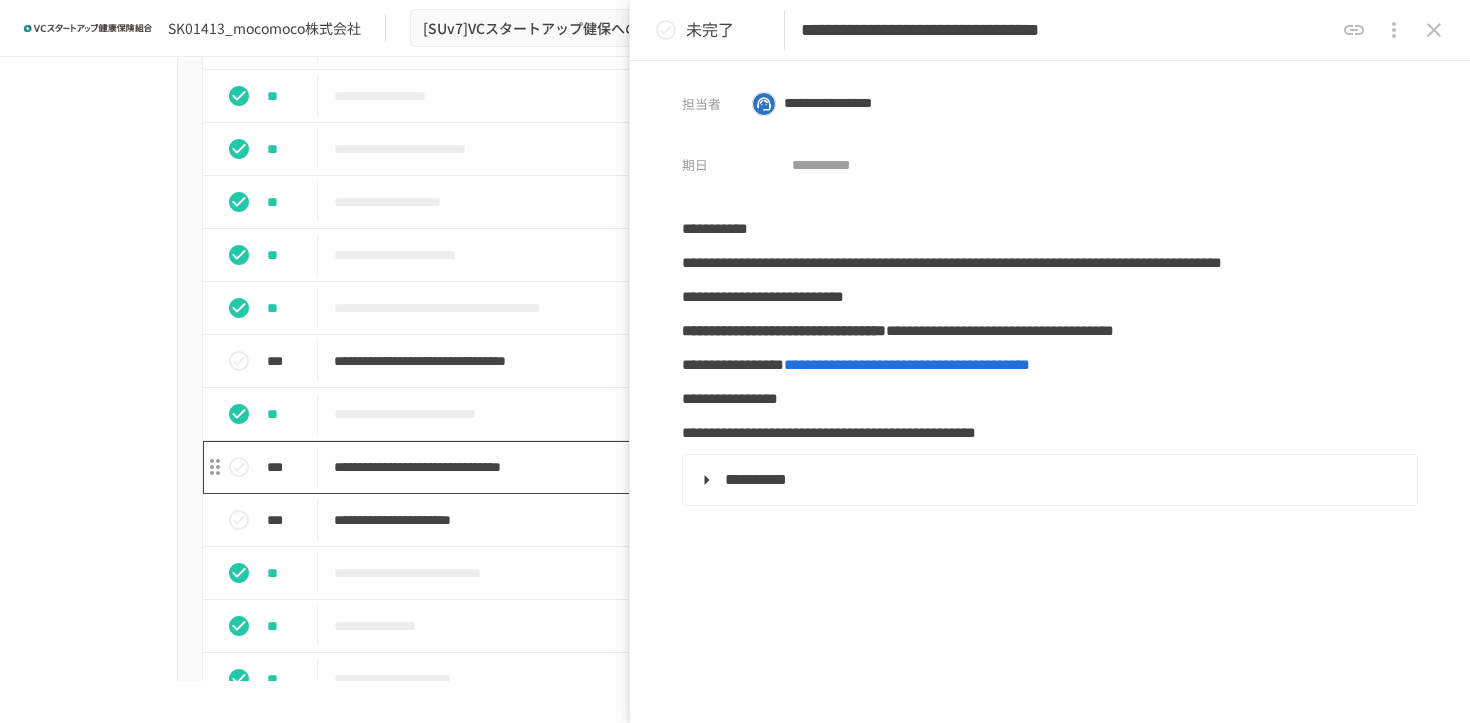 click on "**********" at bounding box center (693, 467) 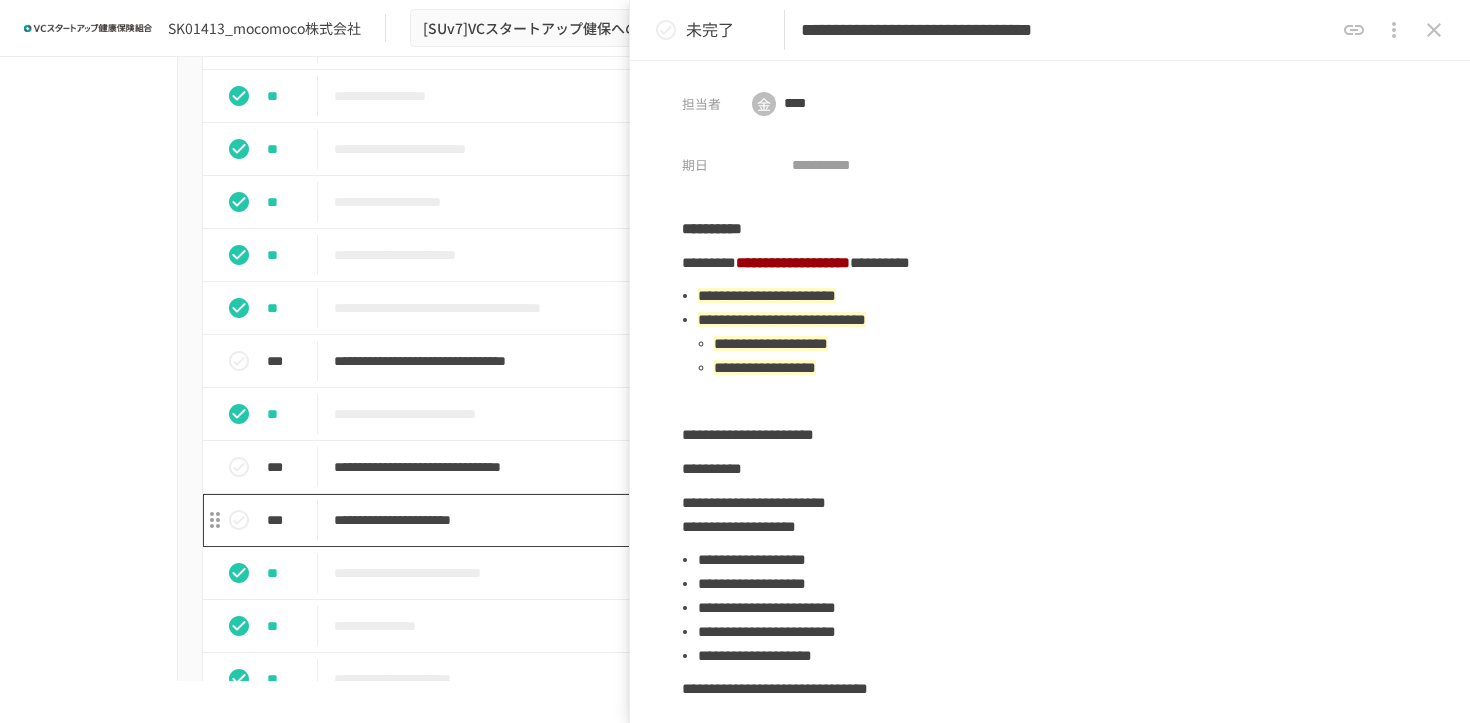 click on "**********" at bounding box center (693, 520) 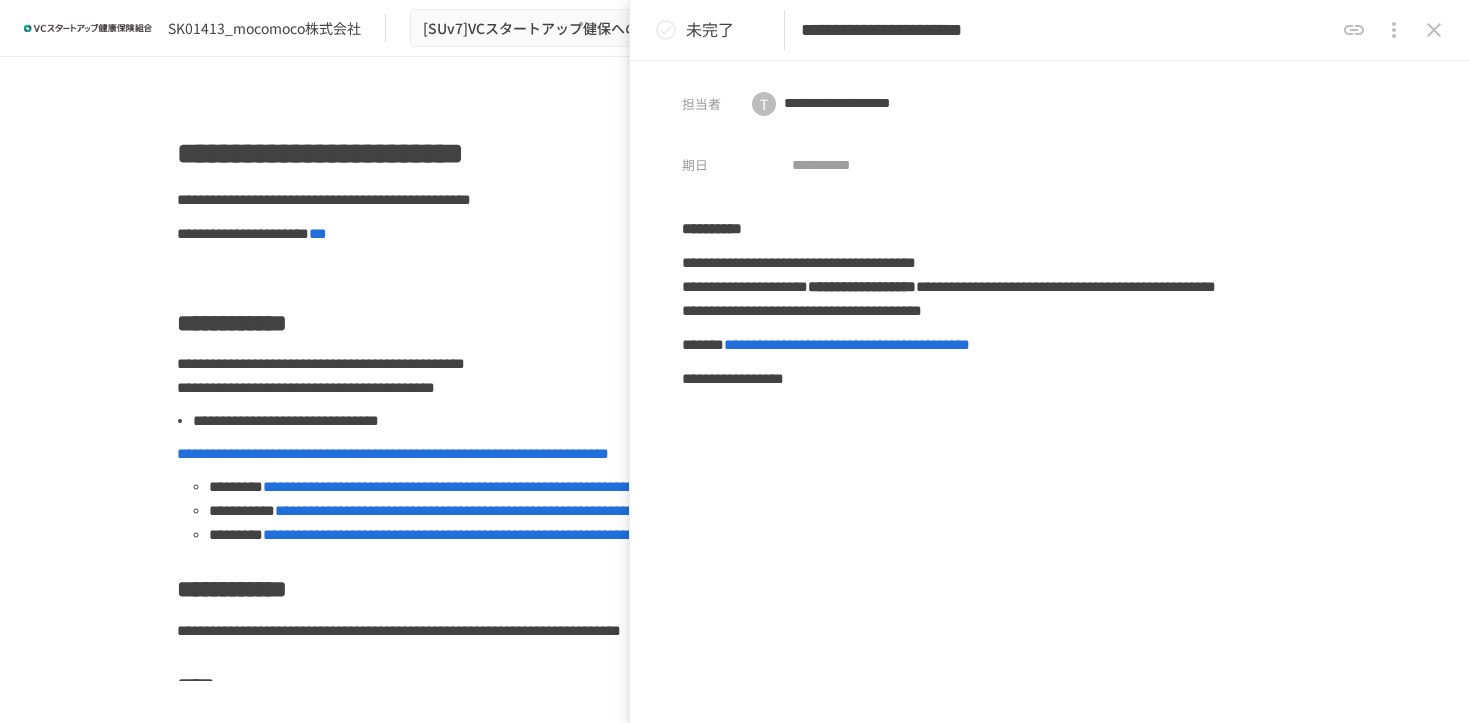 scroll, scrollTop: 849, scrollLeft: 0, axis: vertical 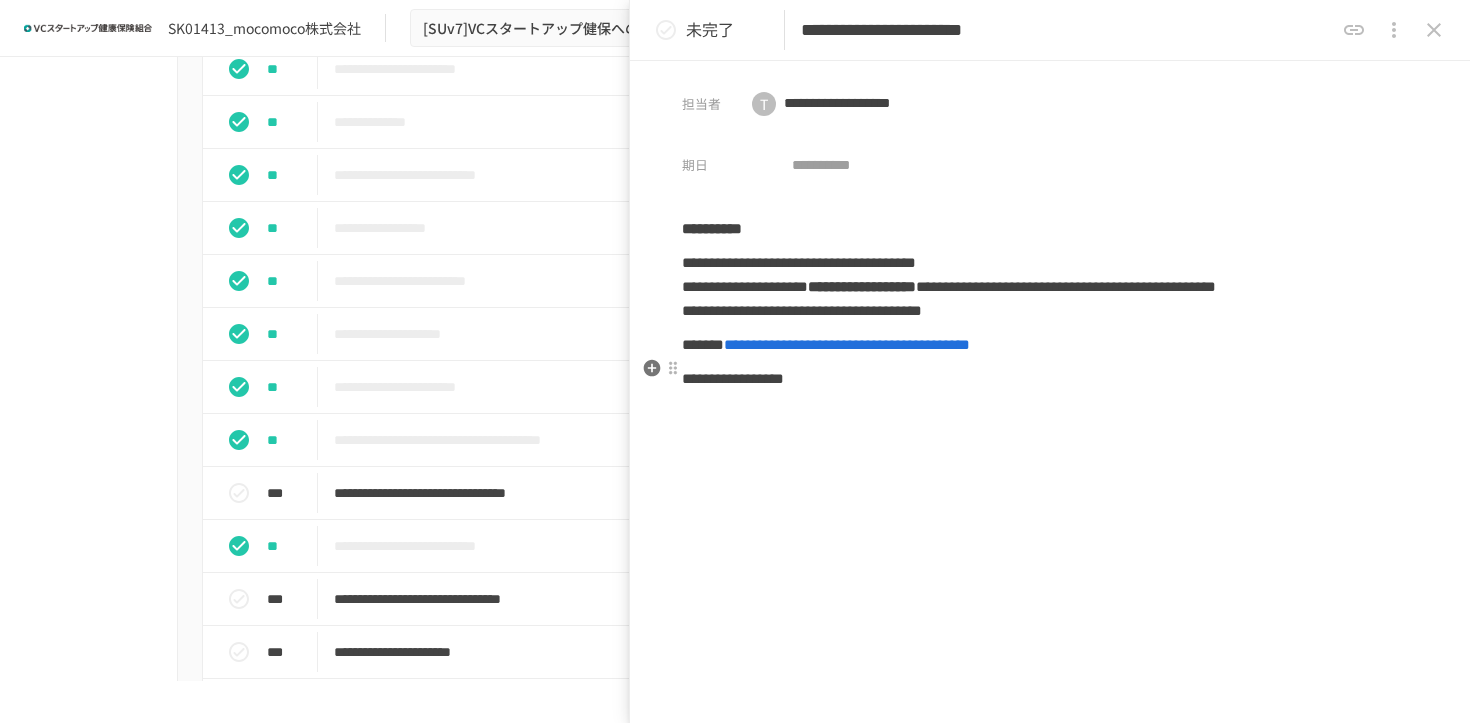 click on "**********" at bounding box center (847, 344) 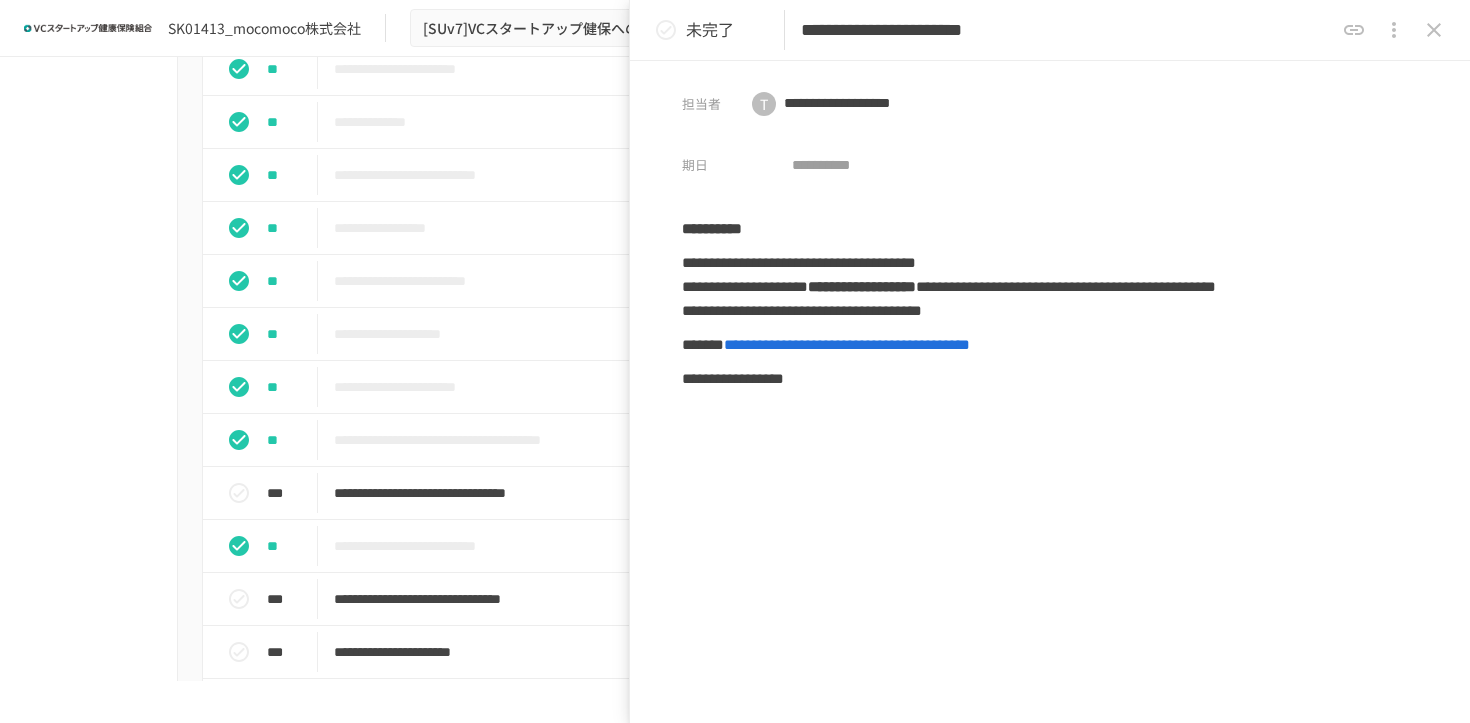 click on "**********" at bounding box center [735, 369] 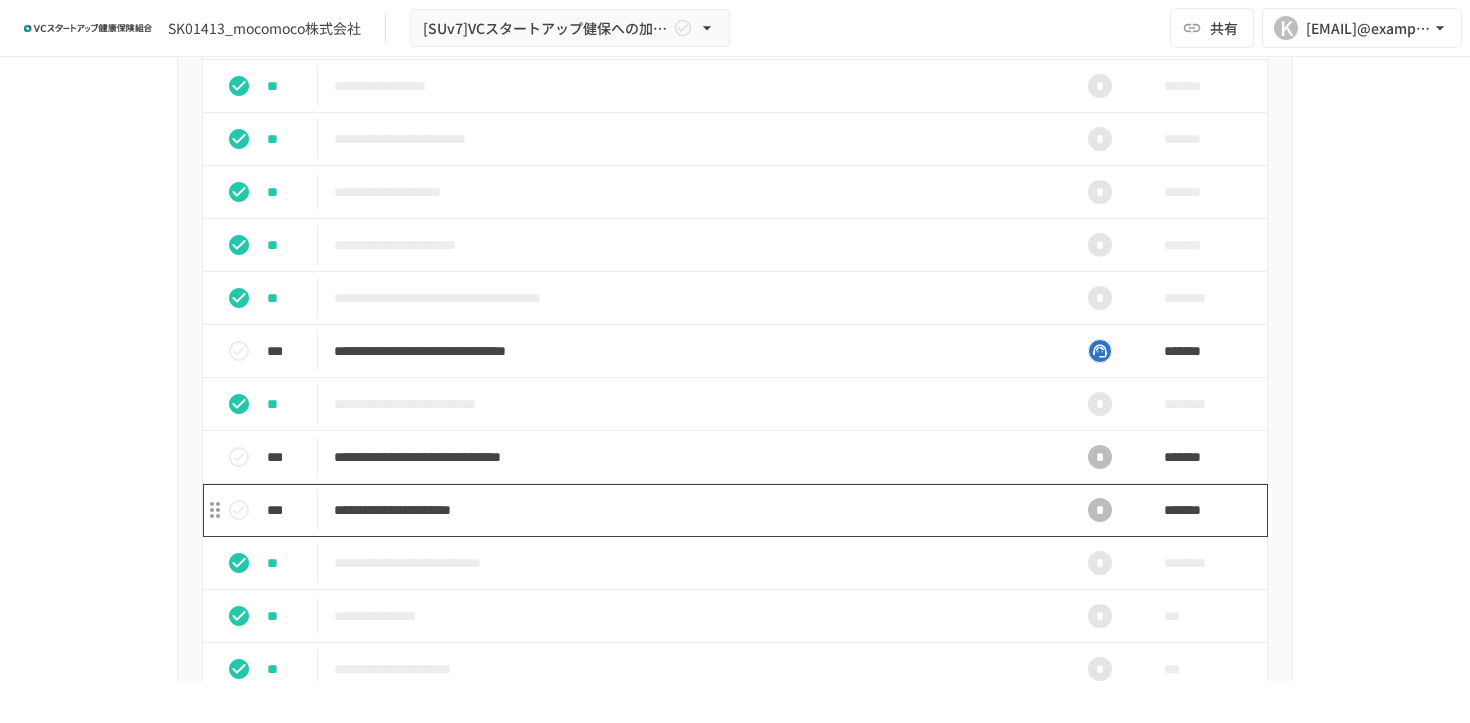 scroll, scrollTop: 1064, scrollLeft: 0, axis: vertical 